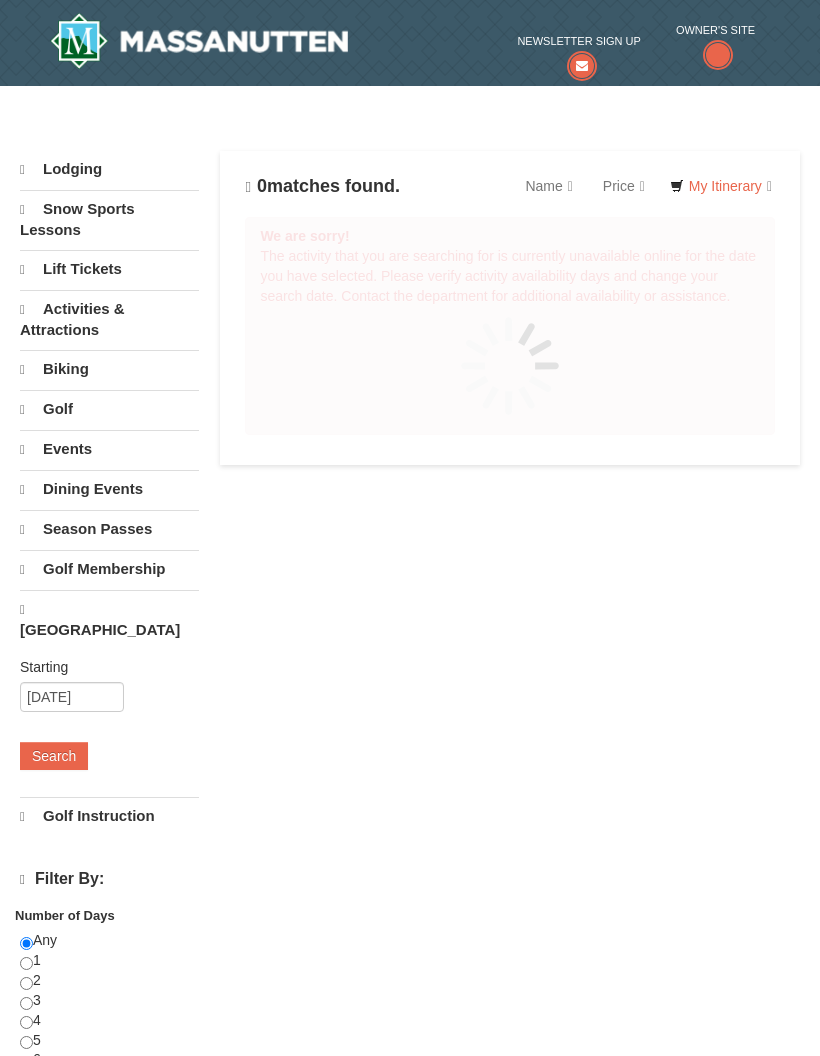 scroll, scrollTop: 0, scrollLeft: 0, axis: both 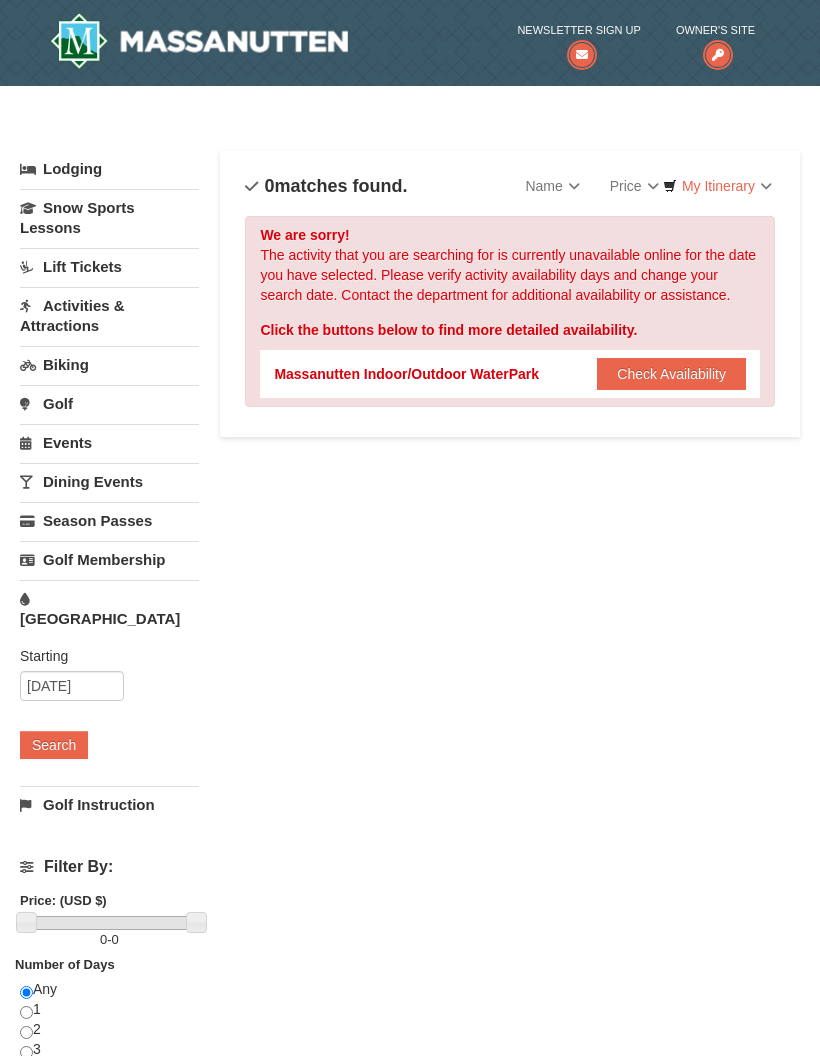 click at bounding box center [199, 41] 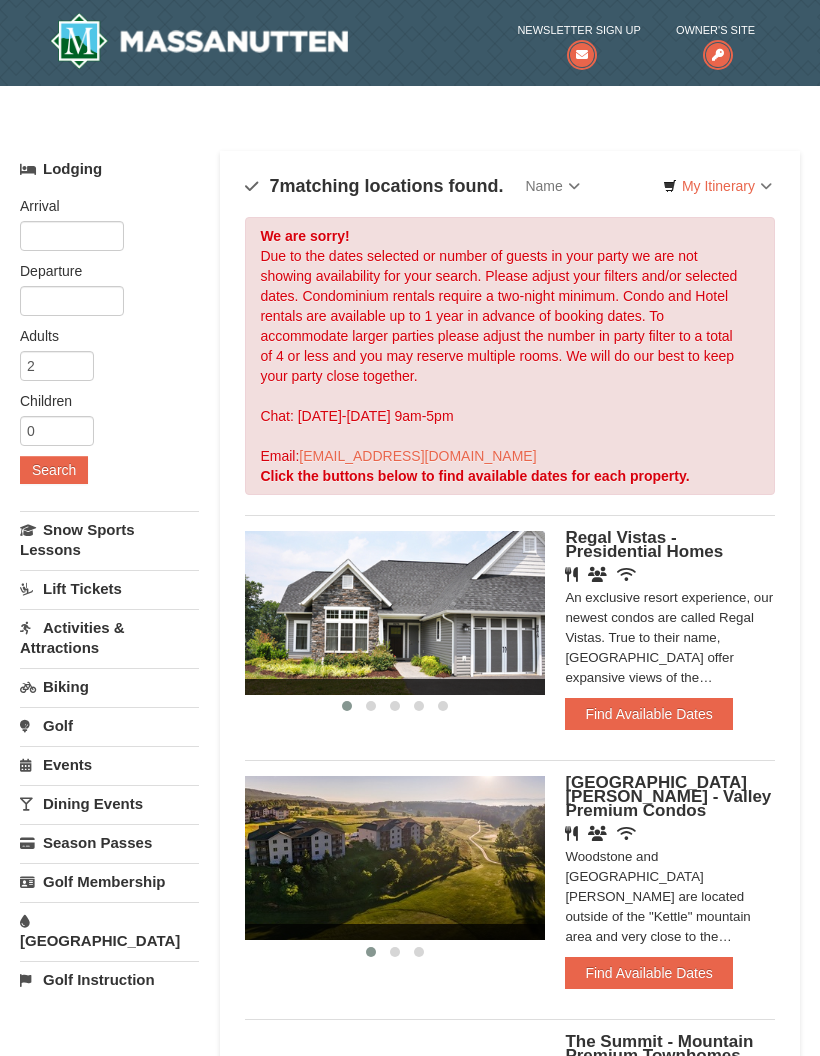 scroll, scrollTop: 0, scrollLeft: 0, axis: both 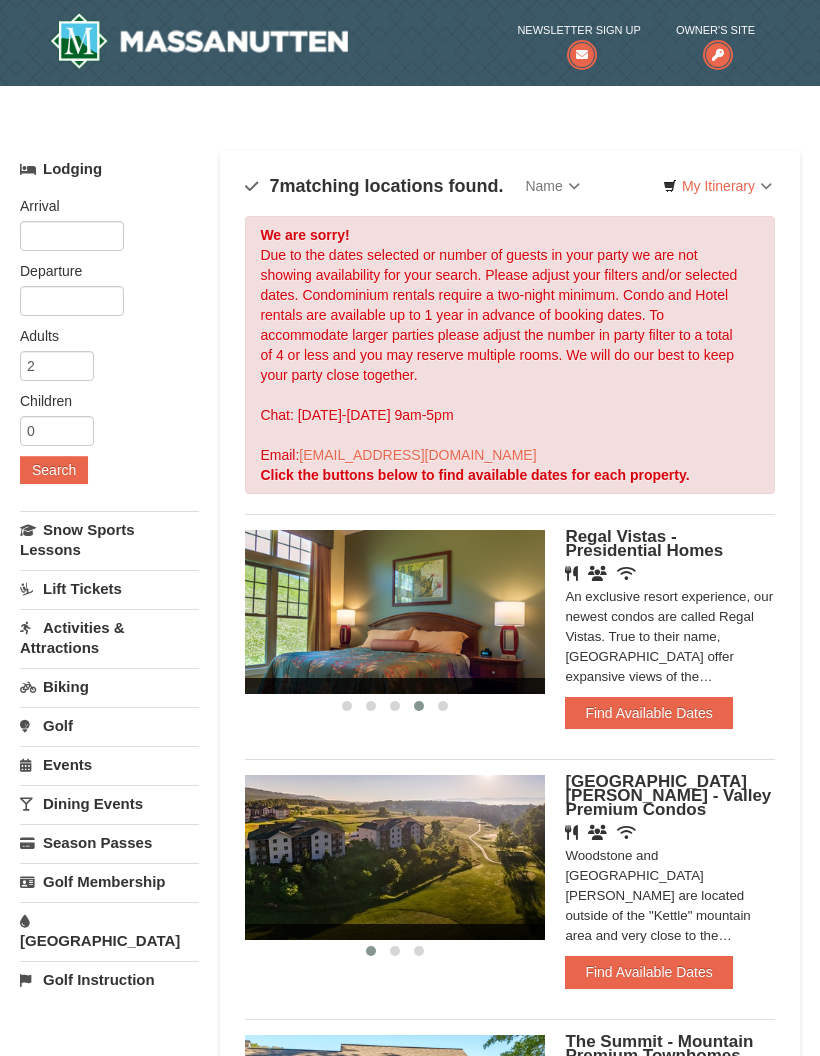 click at bounding box center [-805, 612] 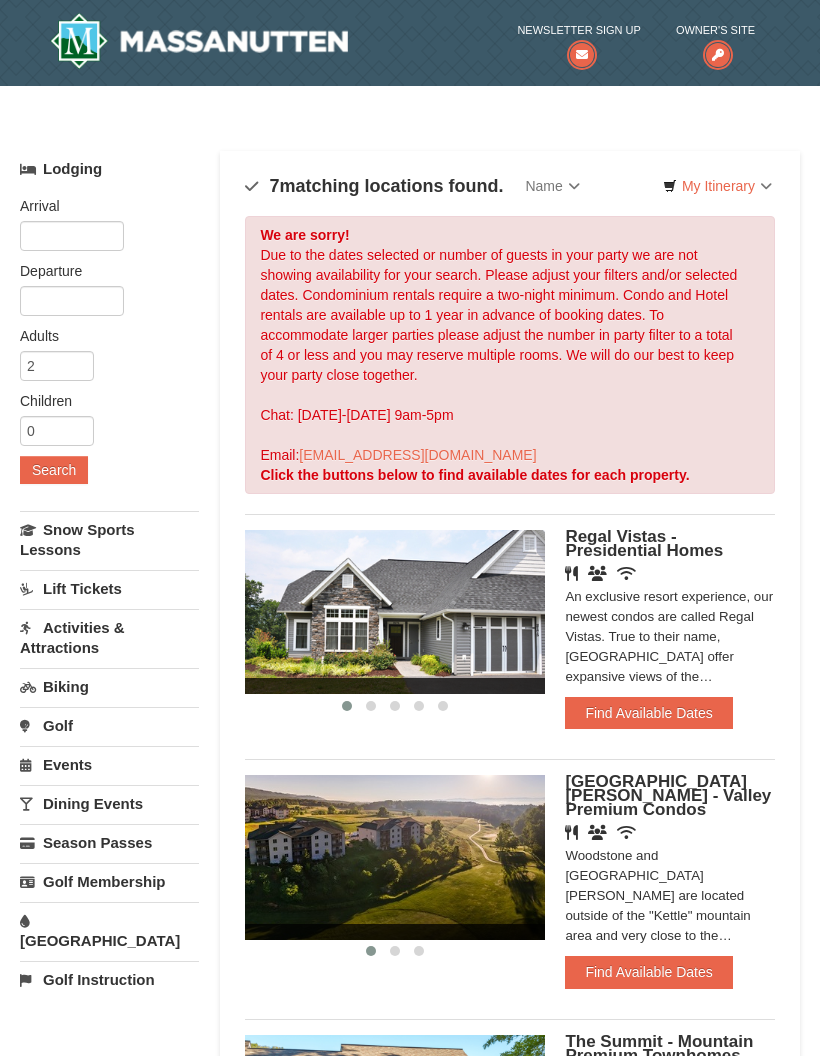 click at bounding box center (-805, 612) 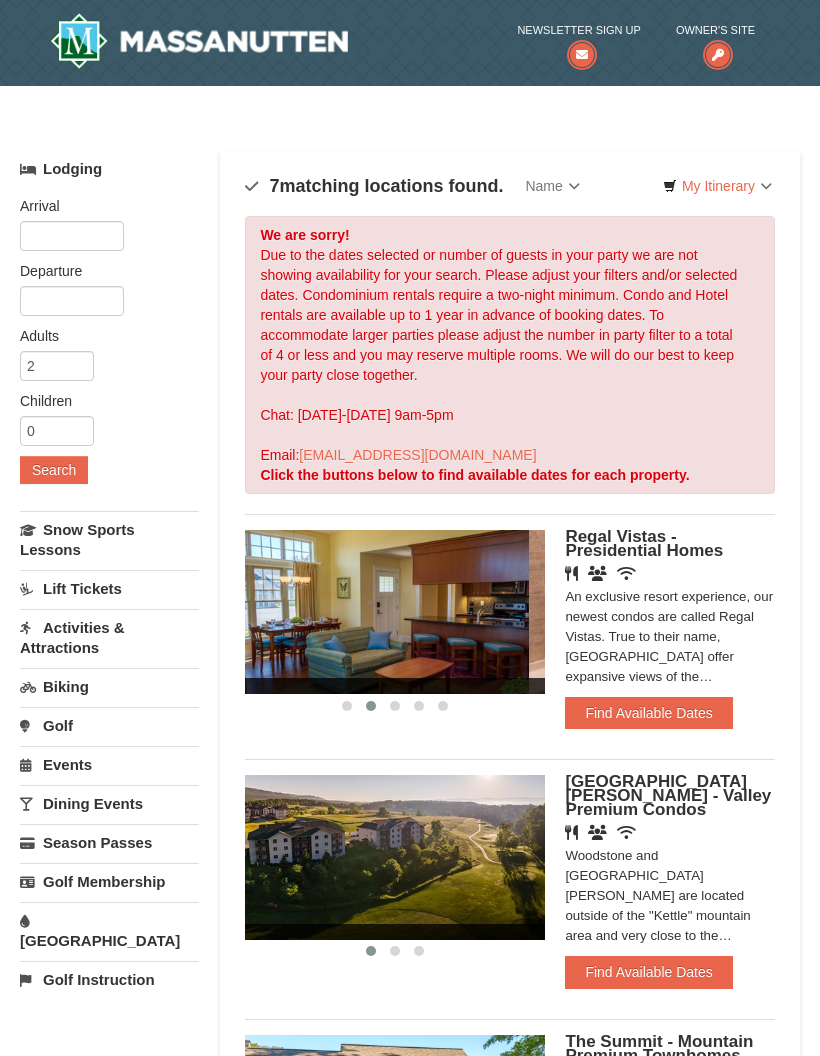 click at bounding box center [-821, 612] 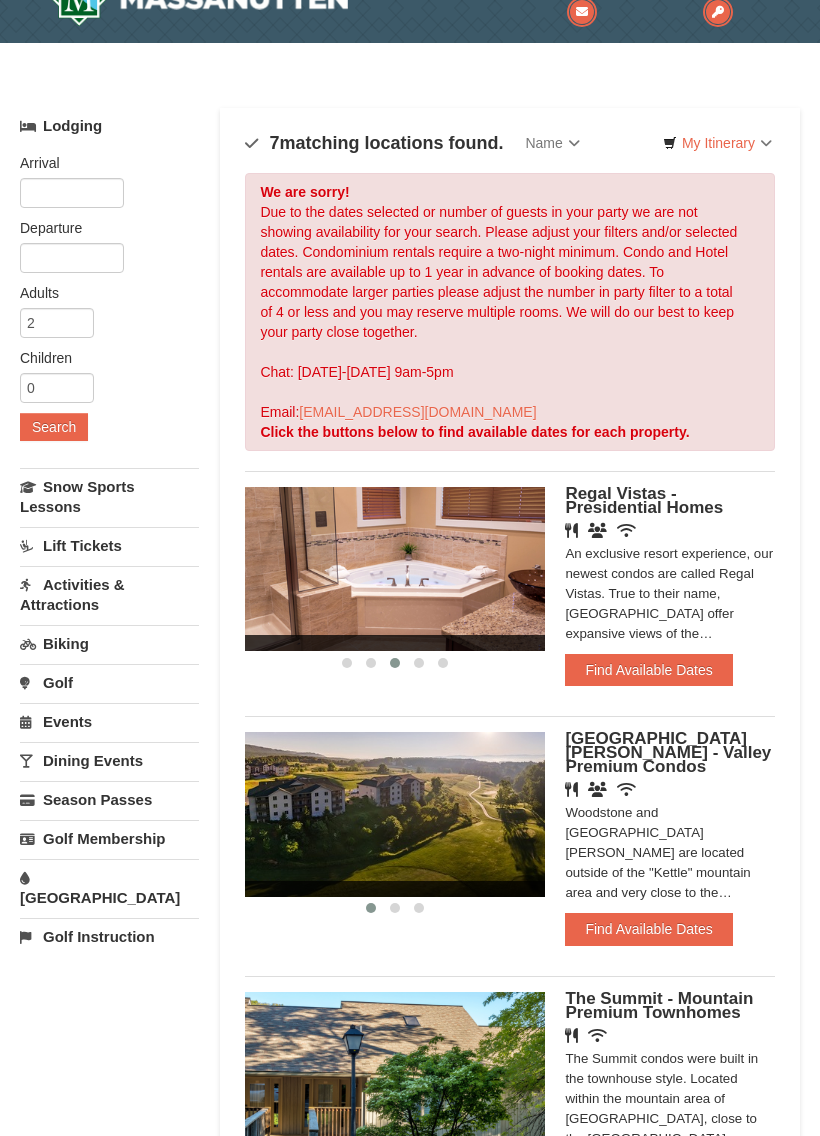 scroll, scrollTop: 43, scrollLeft: 0, axis: vertical 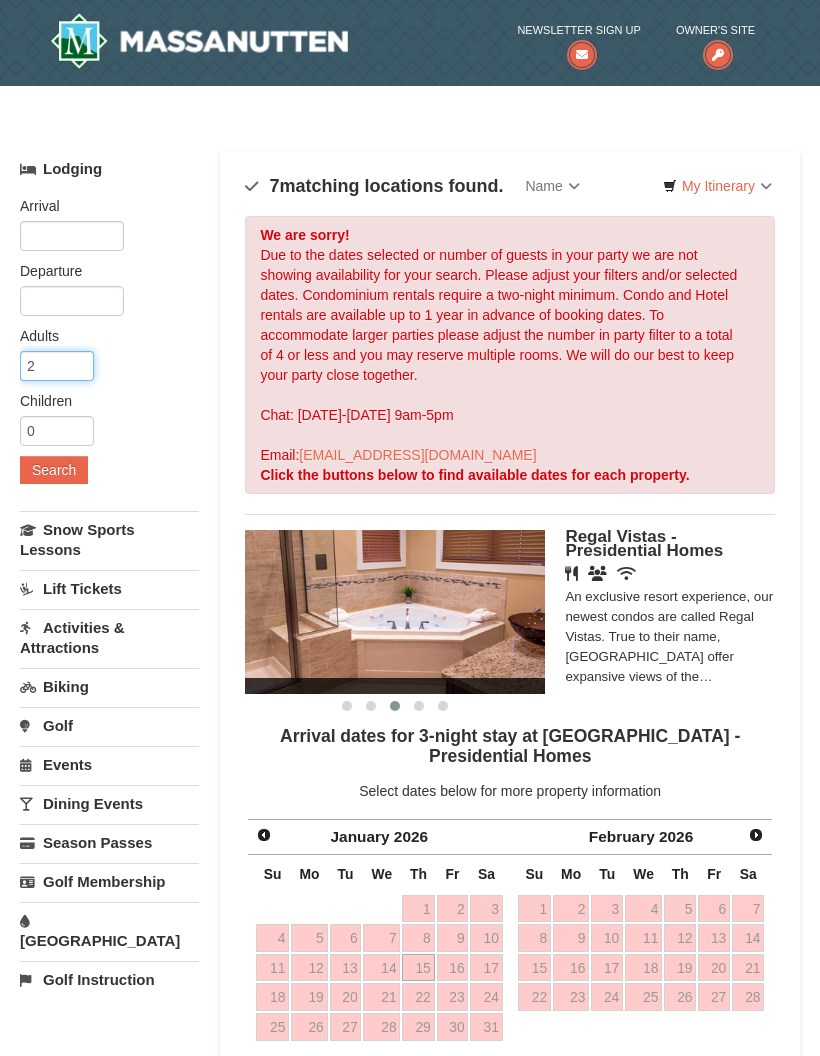 click on "2" at bounding box center [57, 366] 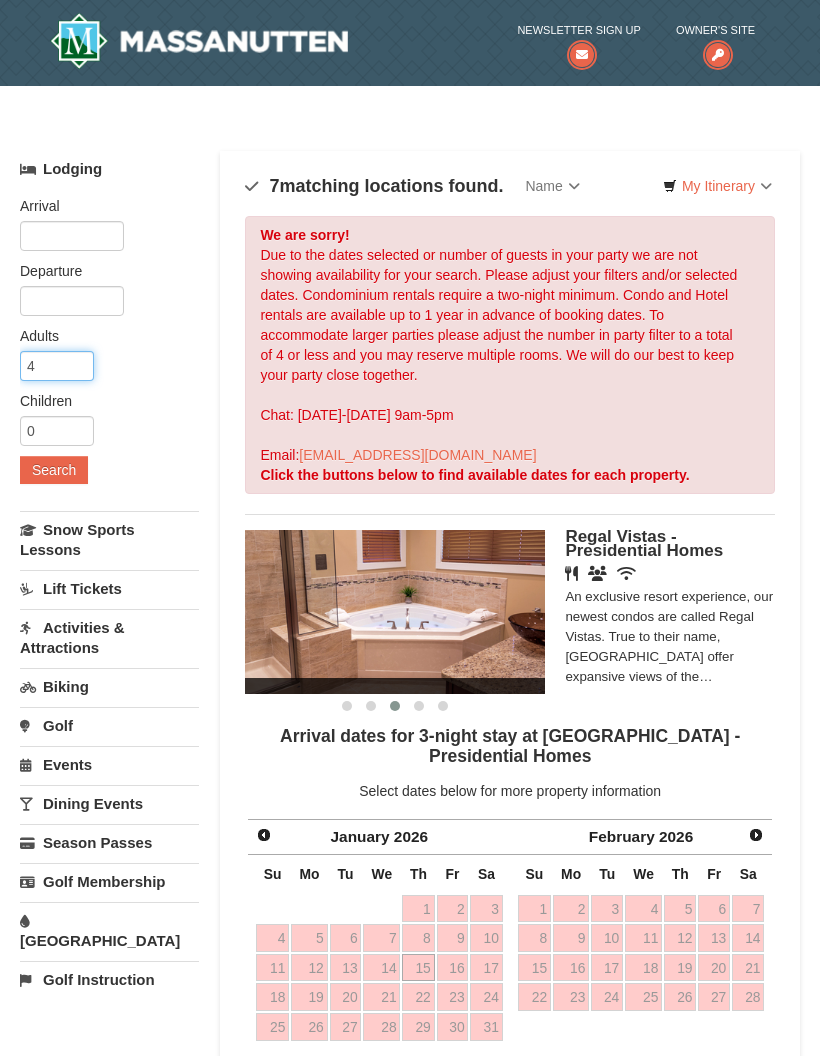 type on "4" 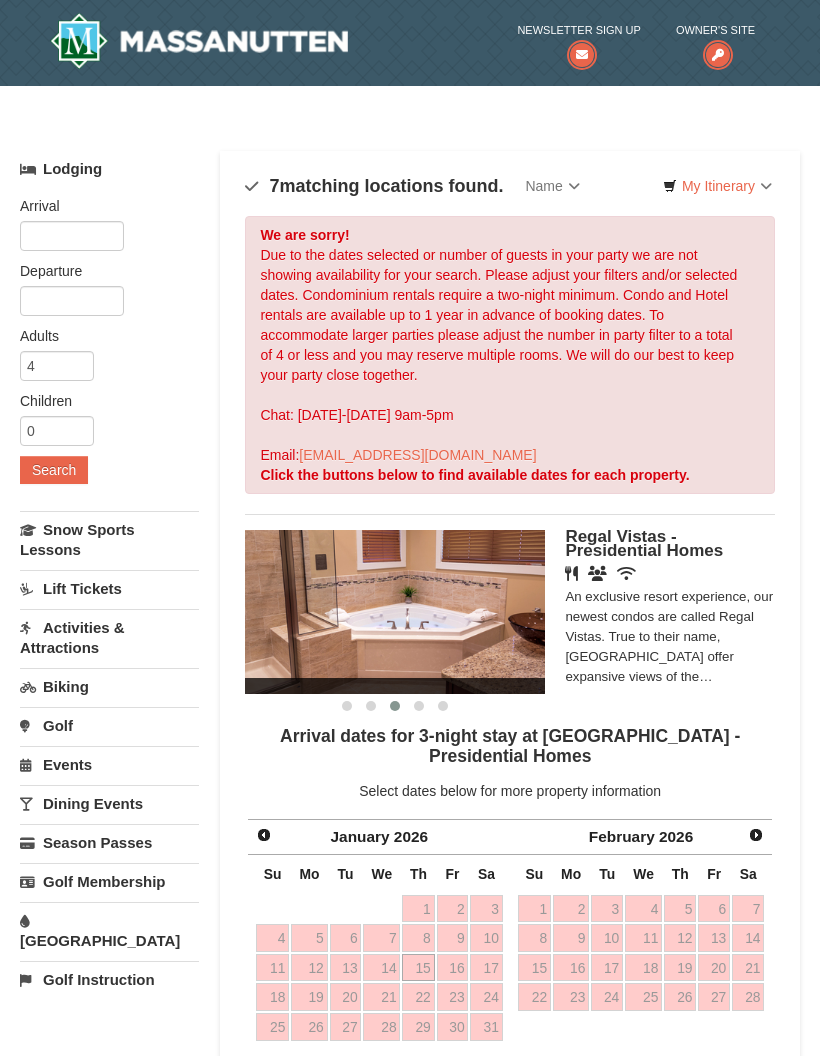 click on "Arrival Please format dates MM/DD/YYYY Please format dates MM/DD/YYYY
Departure Please format dates MM/DD/YYYY Please format dates MM/DD/YYYY
Adults Please format dates MM/DD/YYYY
4
Children Please format dates MM/DD/YYYY
0
Search" at bounding box center [109, 348] 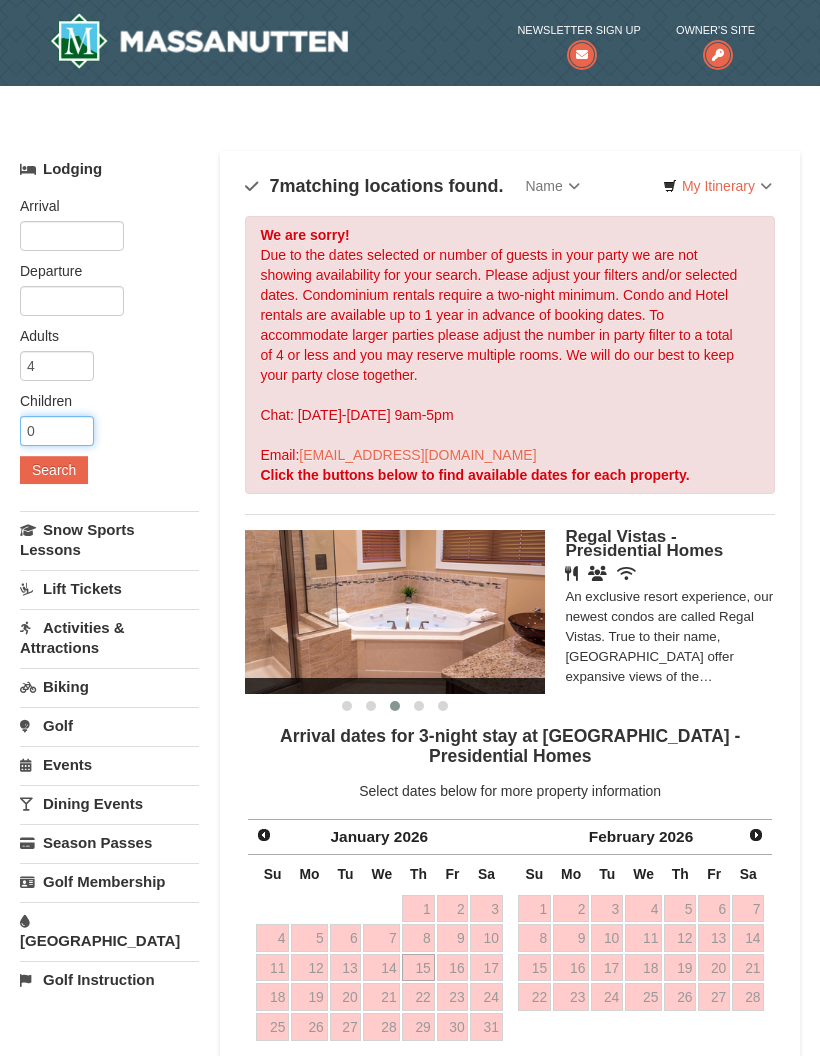 click on "0" at bounding box center [57, 431] 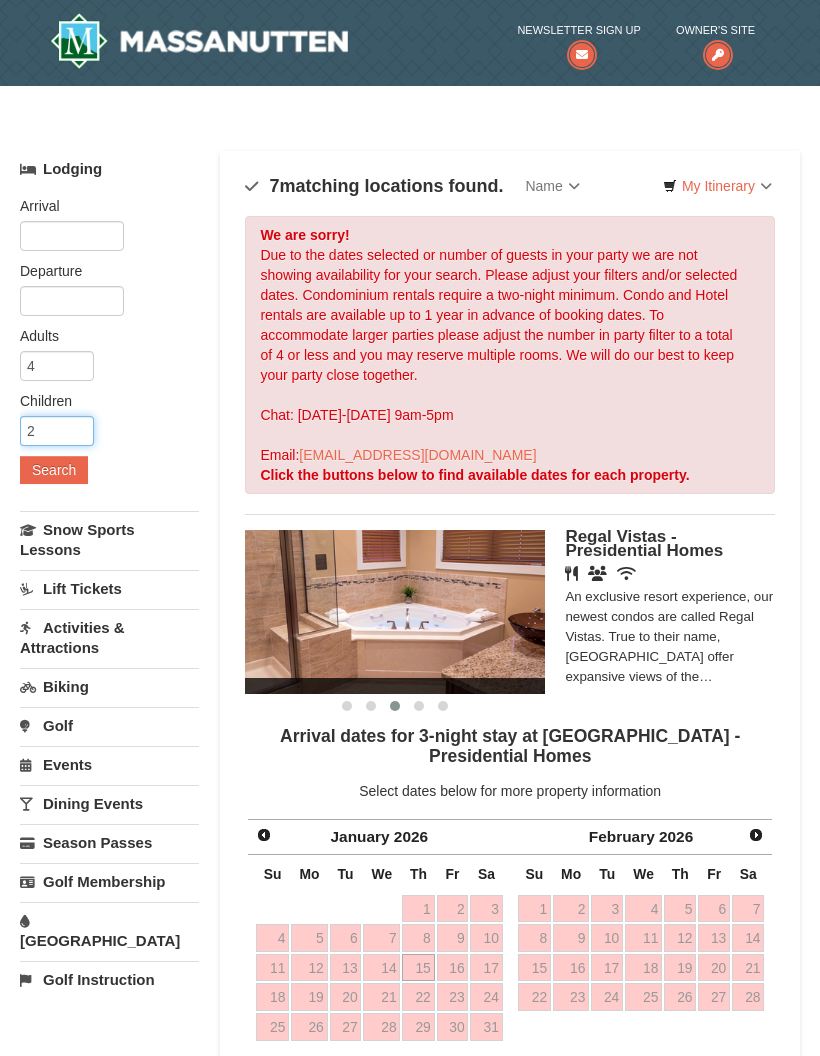 type on "2" 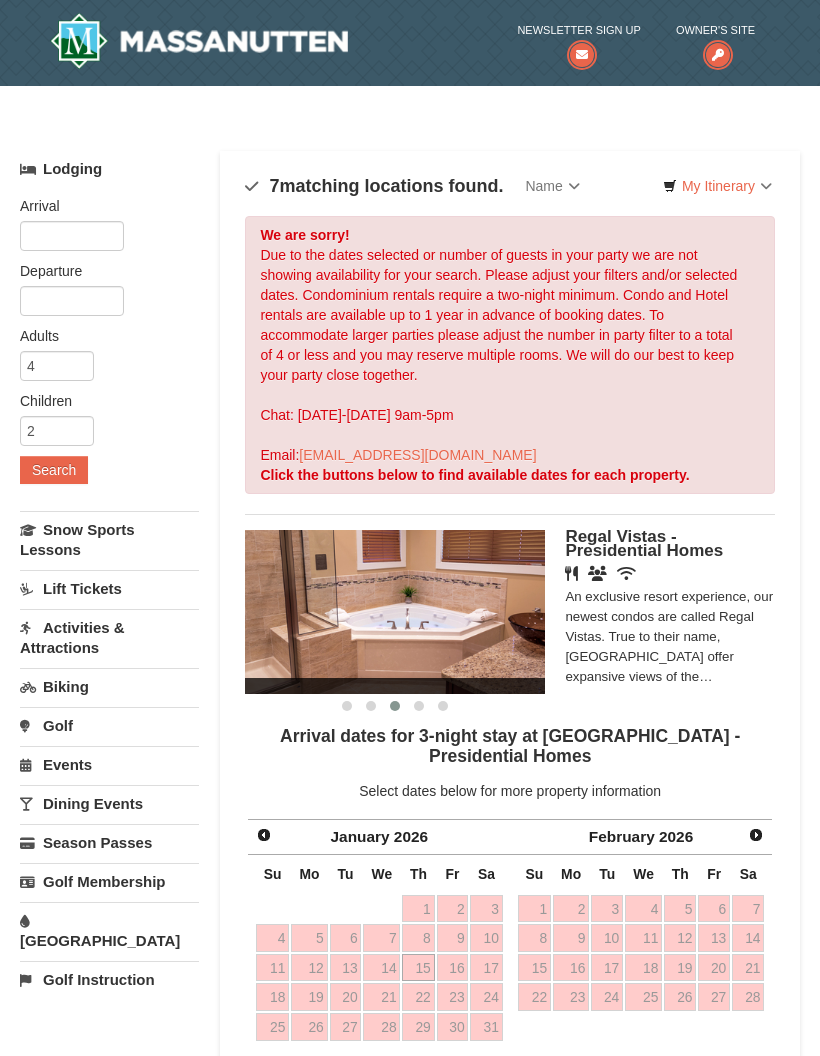 click on "Search" at bounding box center [54, 470] 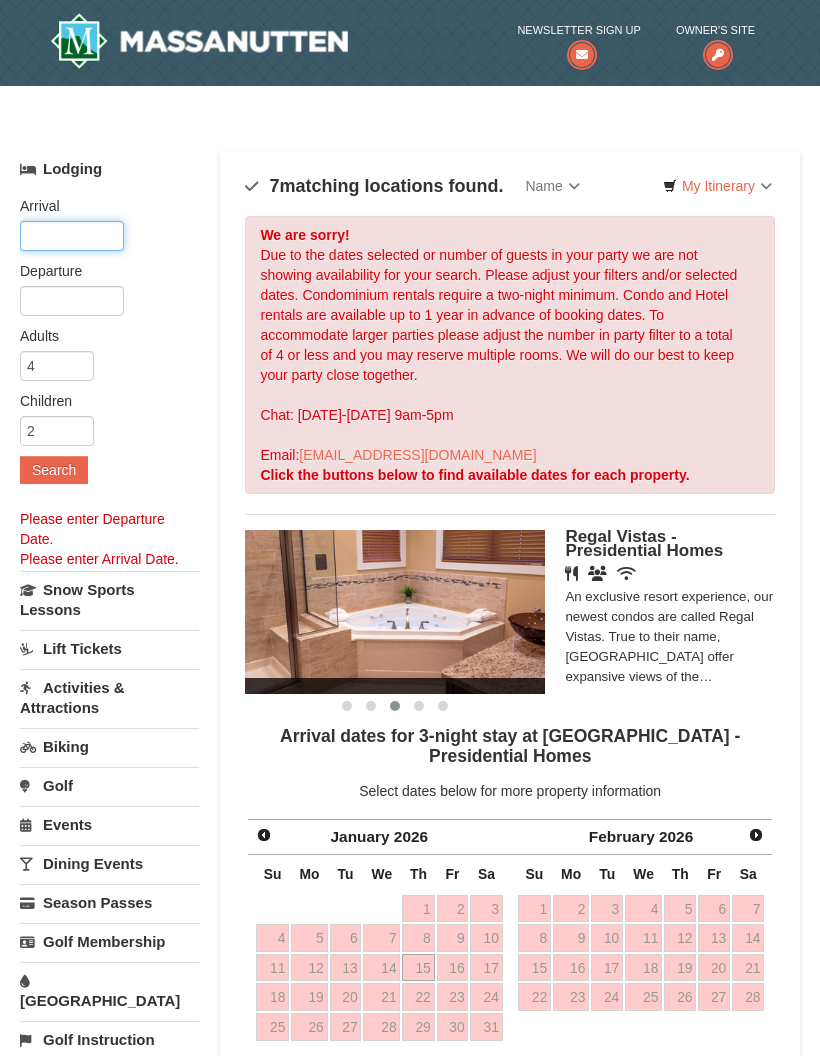 click at bounding box center (72, 236) 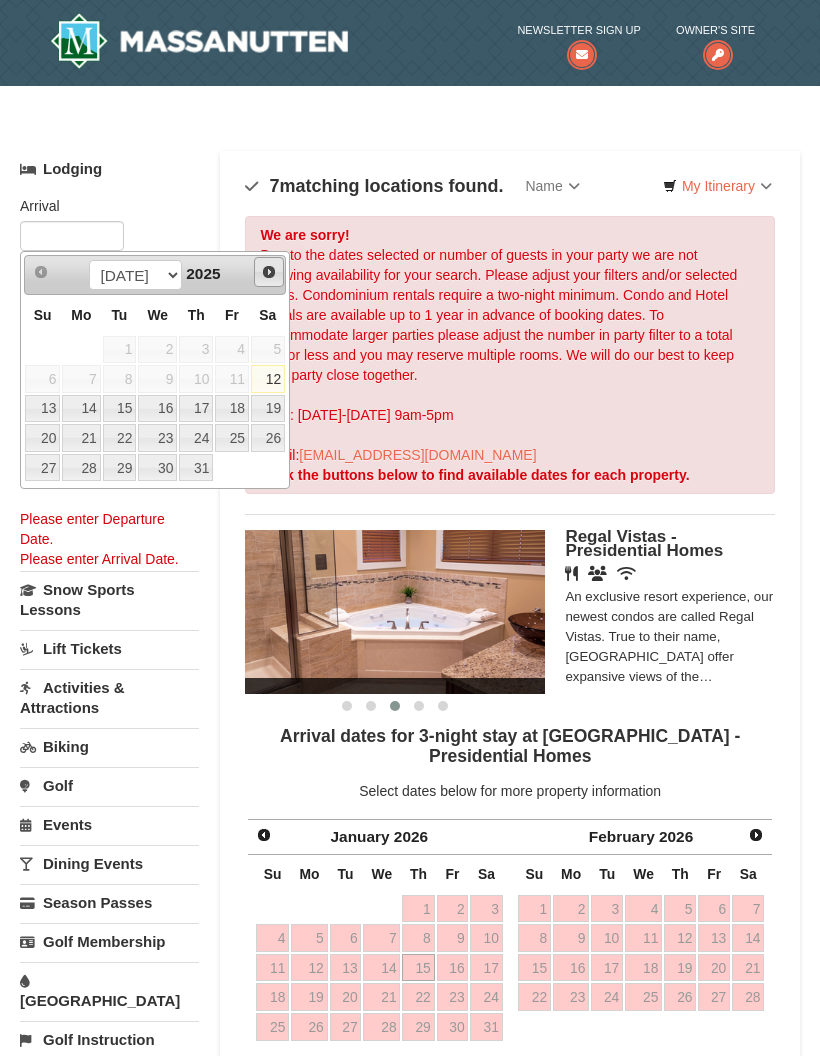 click on "Next" at bounding box center [269, 272] 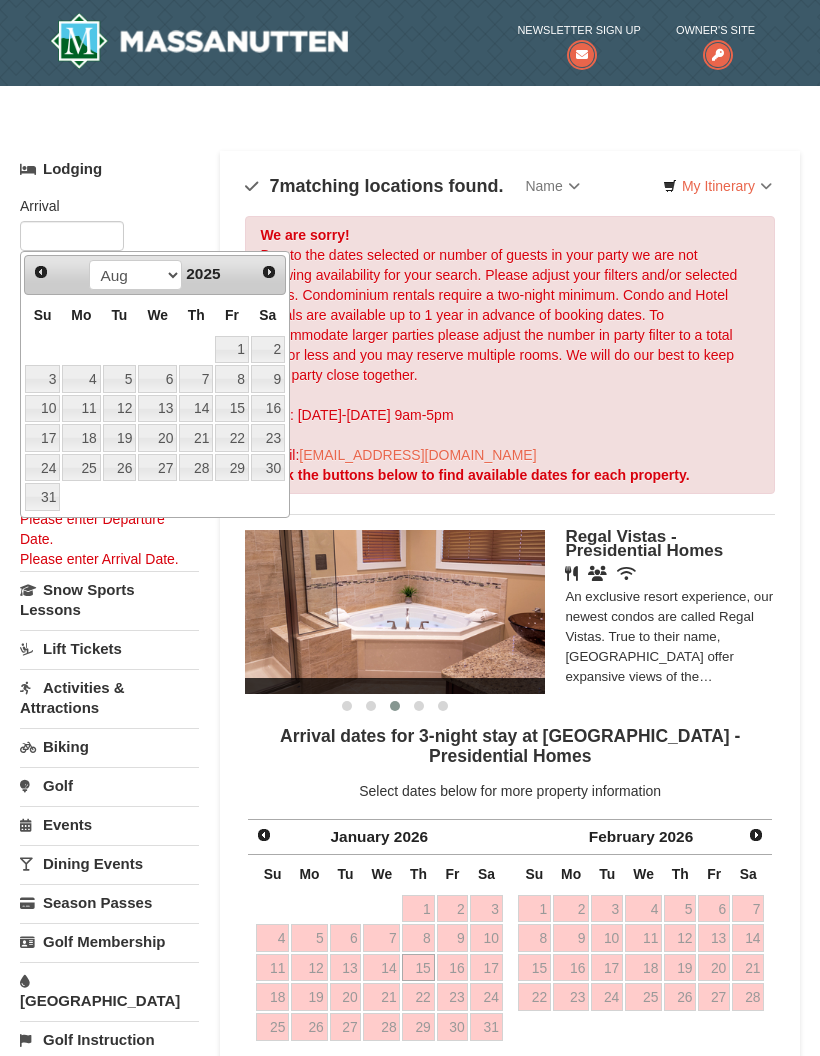 click on "Prev Next Jul Aug Sep Oct Nov Dec   2025" at bounding box center (155, 275) 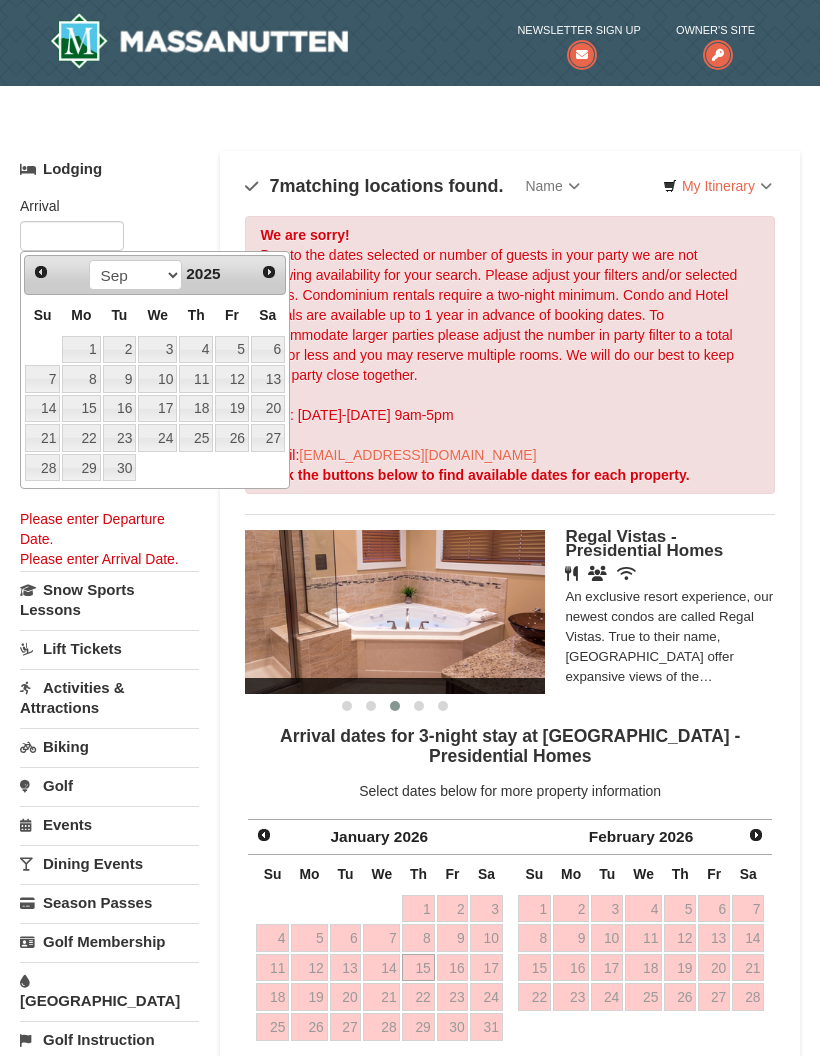 click on "Prev Next Jul Aug Sep Oct Nov Dec   2025" at bounding box center [155, 275] 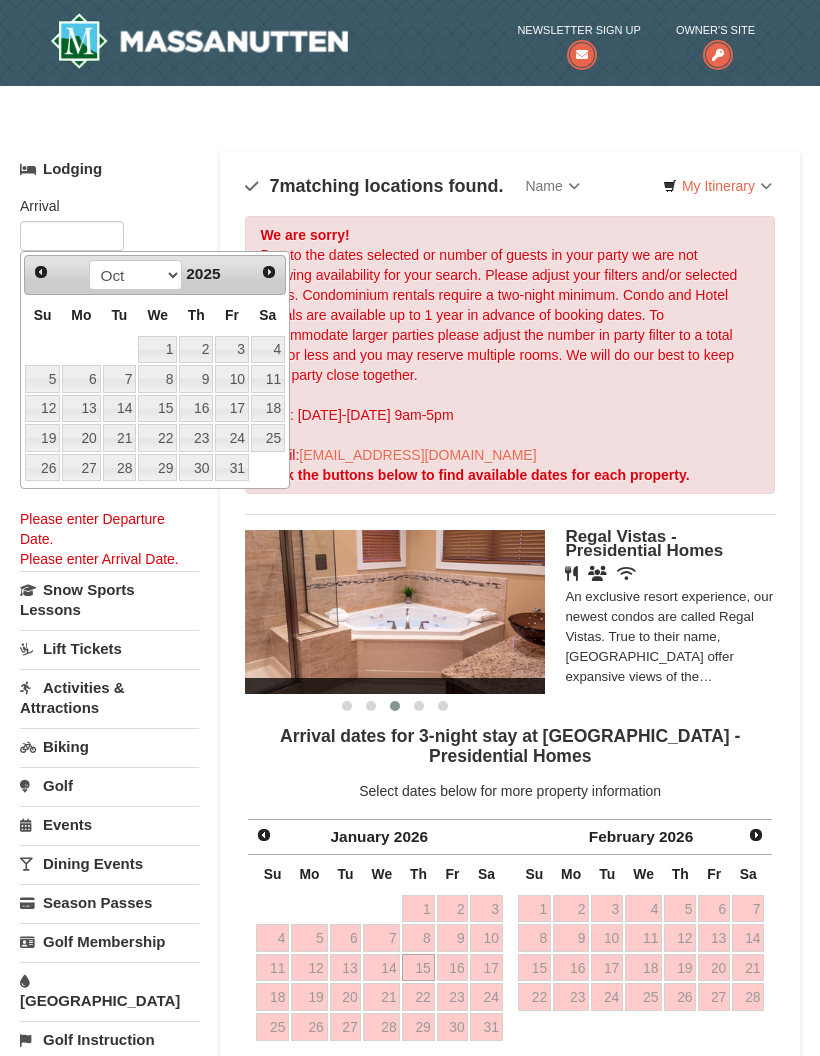 click on "Next" at bounding box center (269, 272) 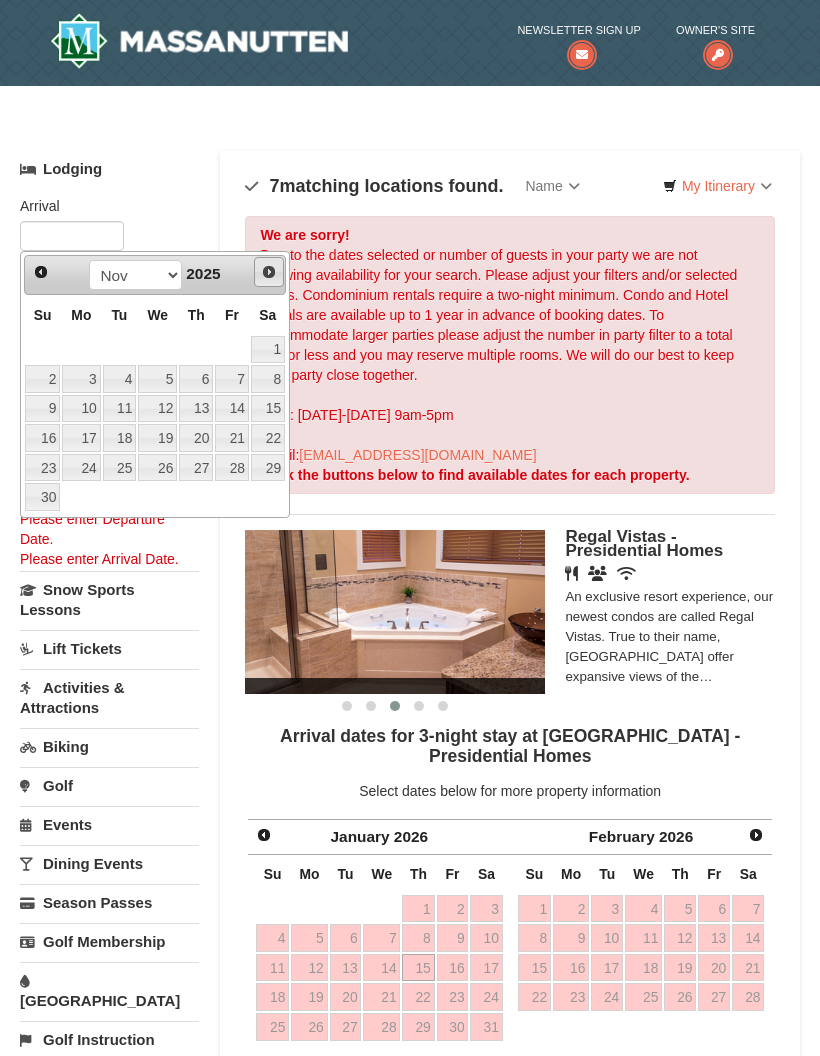click on "Next" at bounding box center (269, 272) 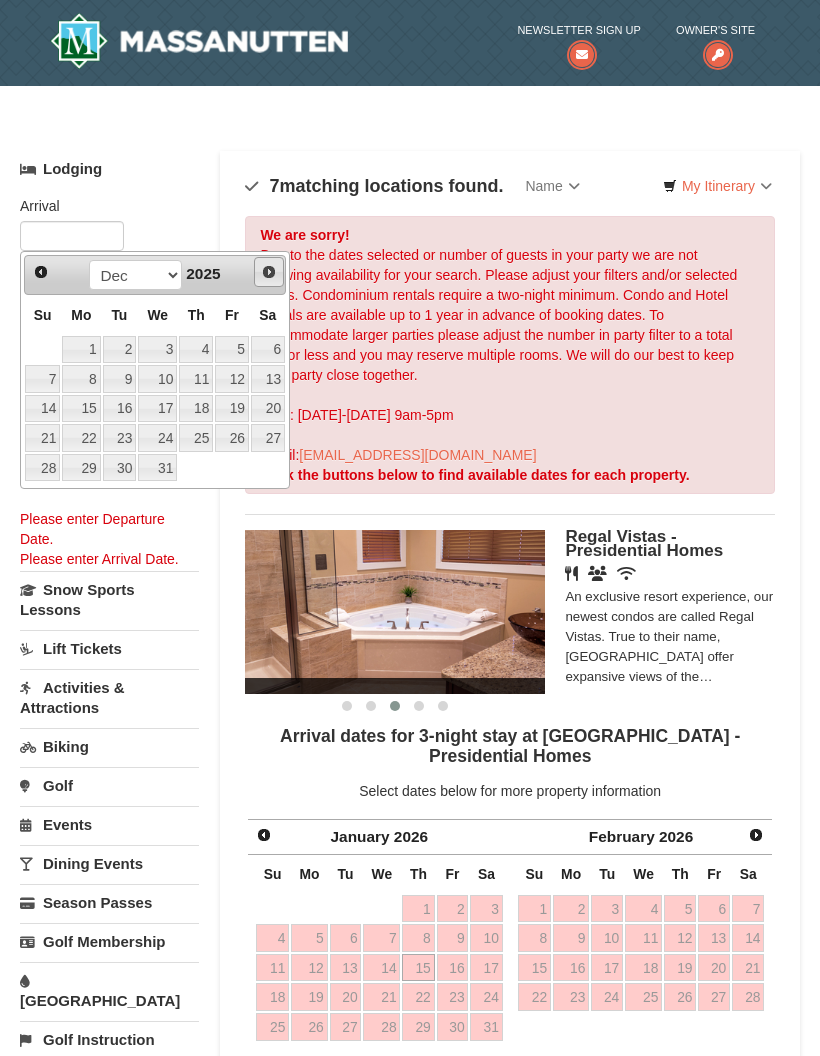 click on "Next" at bounding box center [269, 272] 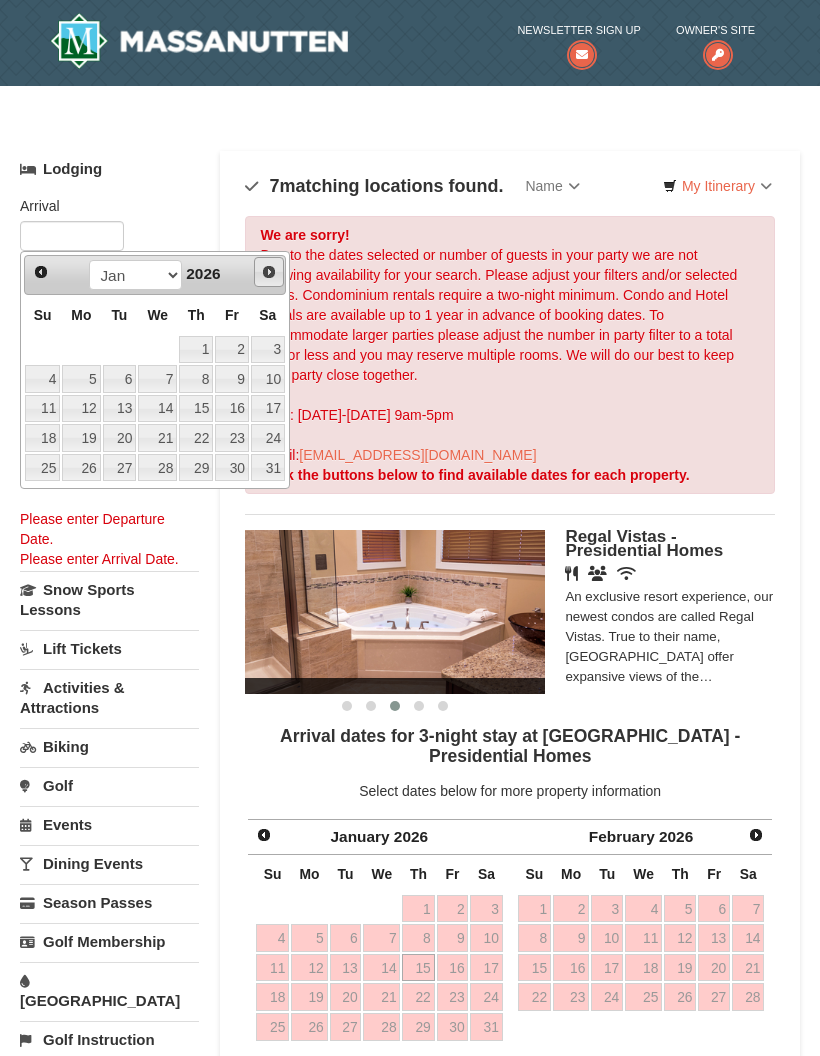 click on "Next" at bounding box center [269, 272] 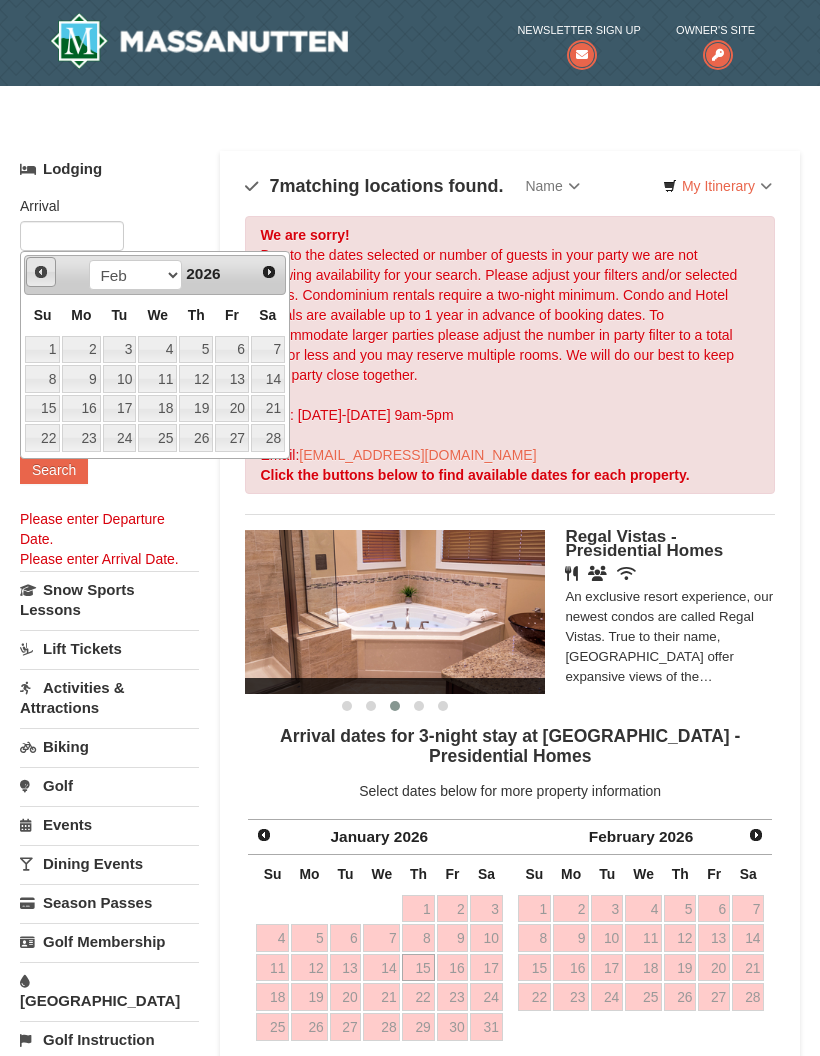 click on "Prev" at bounding box center [41, 272] 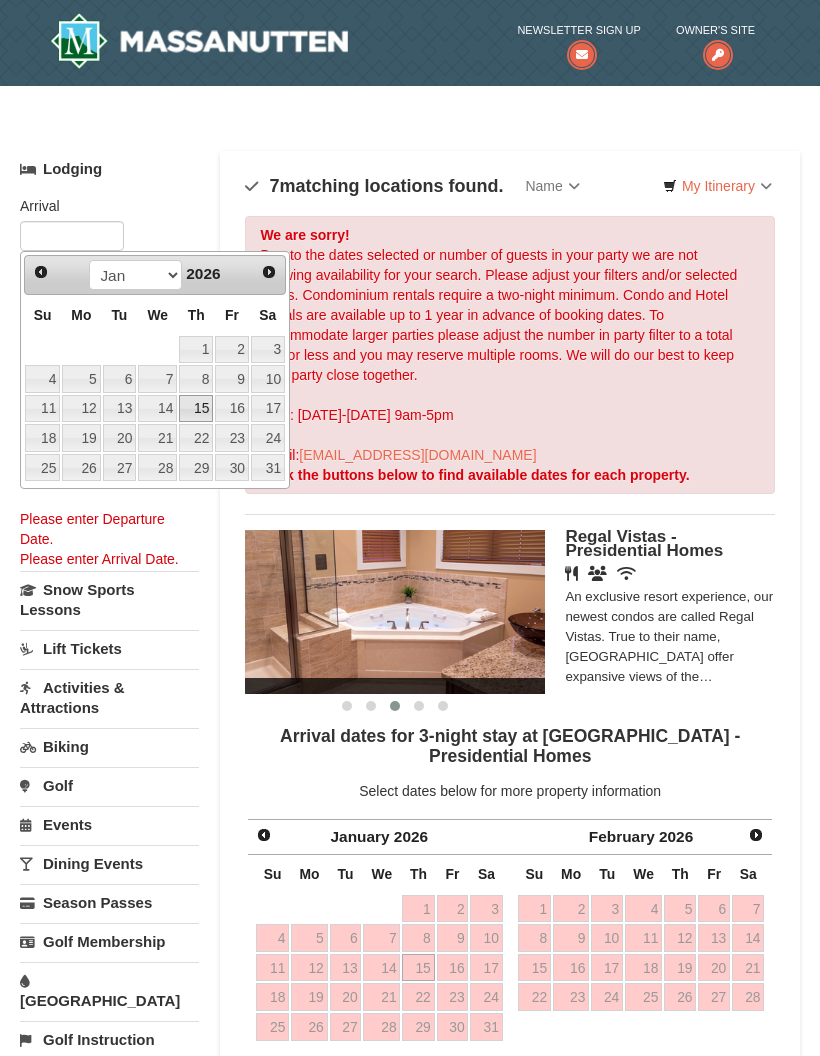 click on "15" at bounding box center (196, 409) 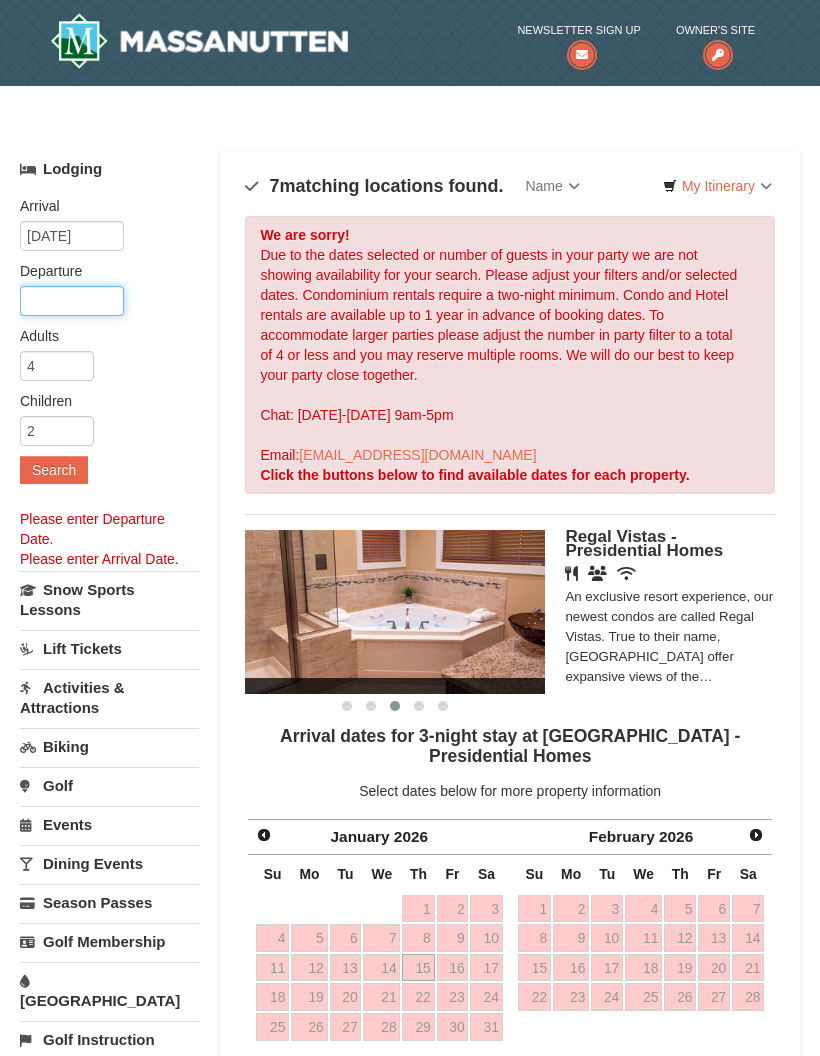 click at bounding box center (72, 301) 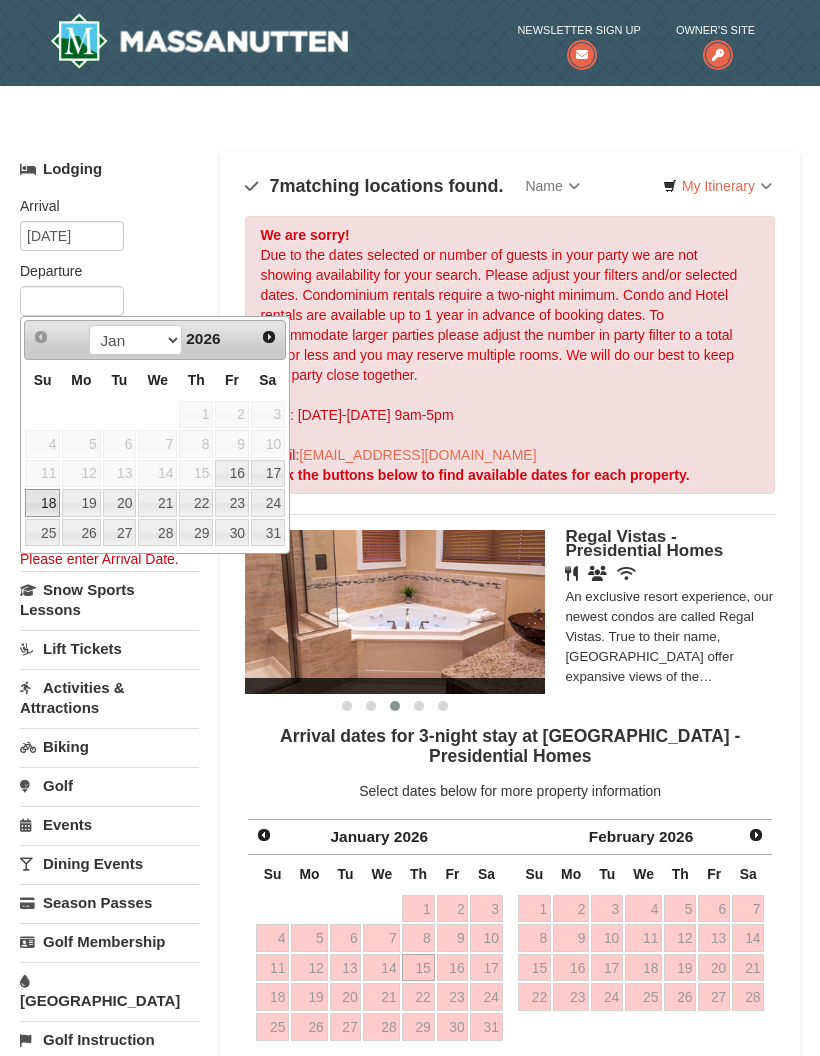 click on "18" at bounding box center [42, 503] 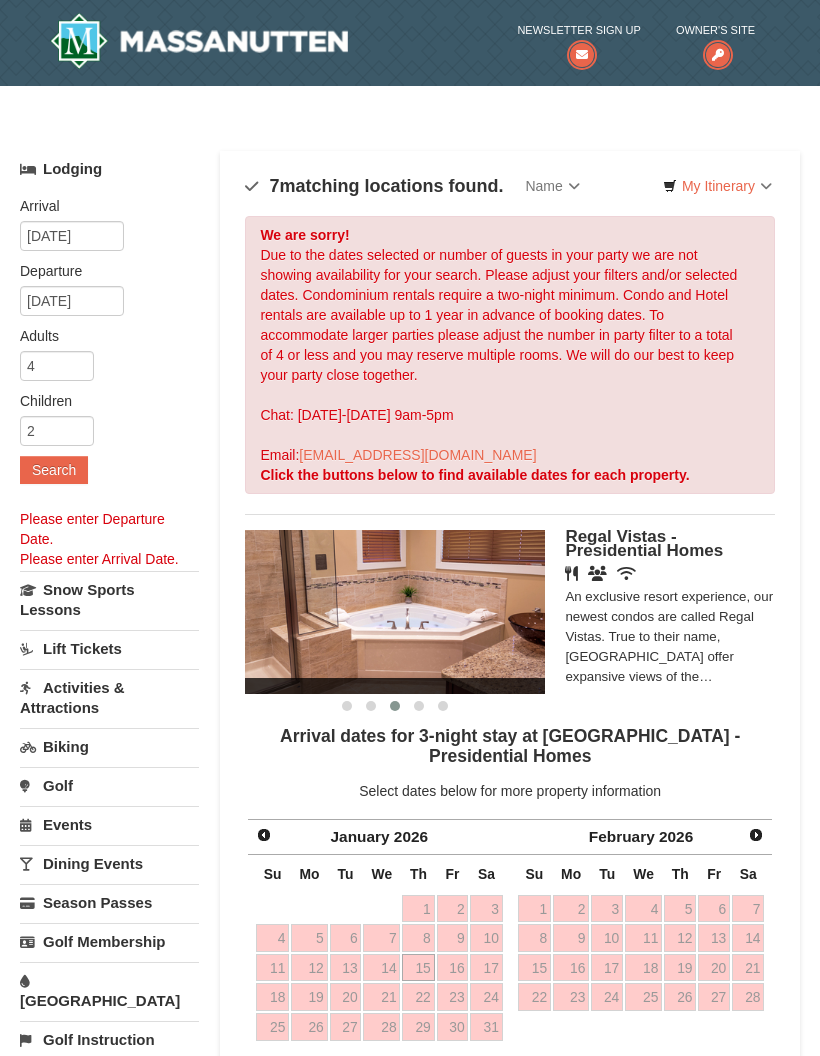 click on "Search" at bounding box center (54, 470) 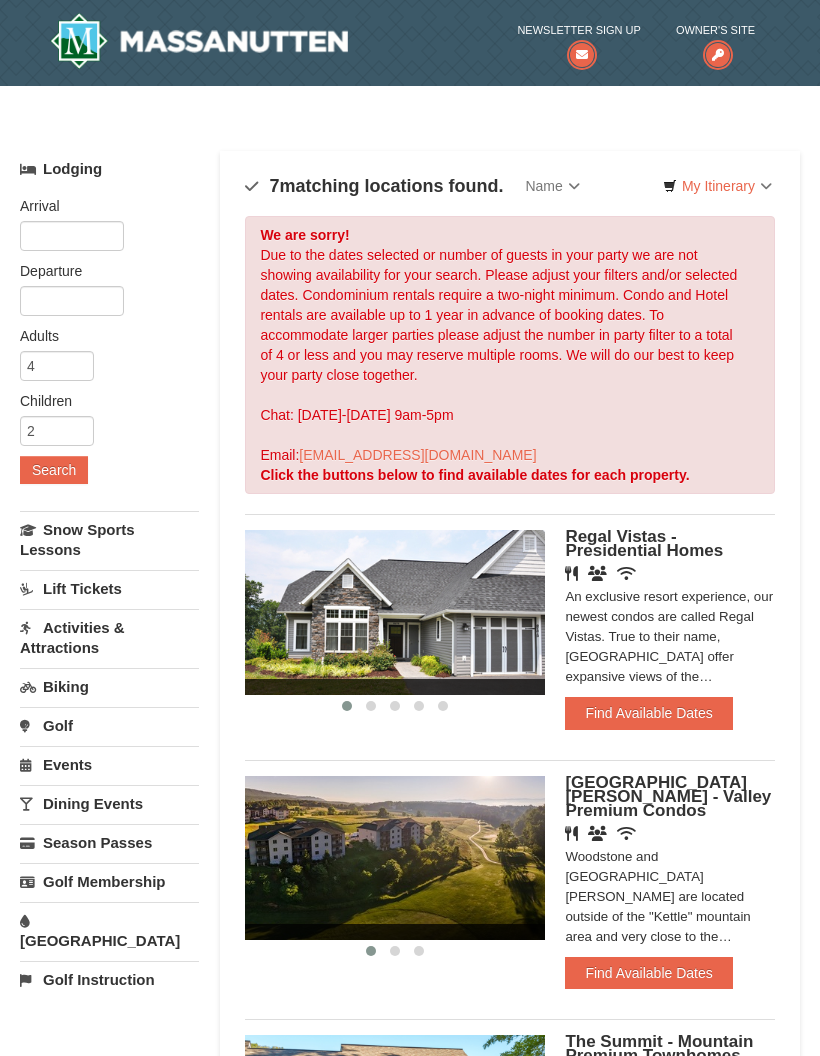 scroll, scrollTop: 0, scrollLeft: 0, axis: both 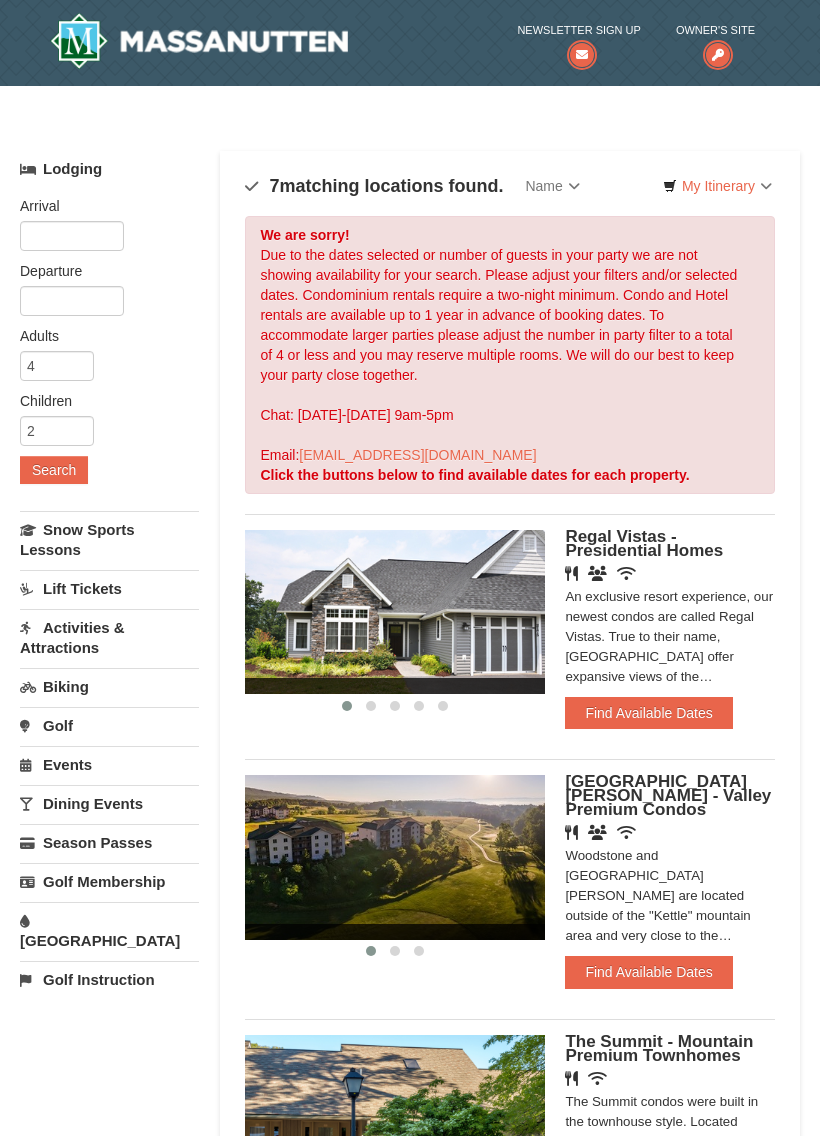 click on "Find Available Dates" at bounding box center [648, 713] 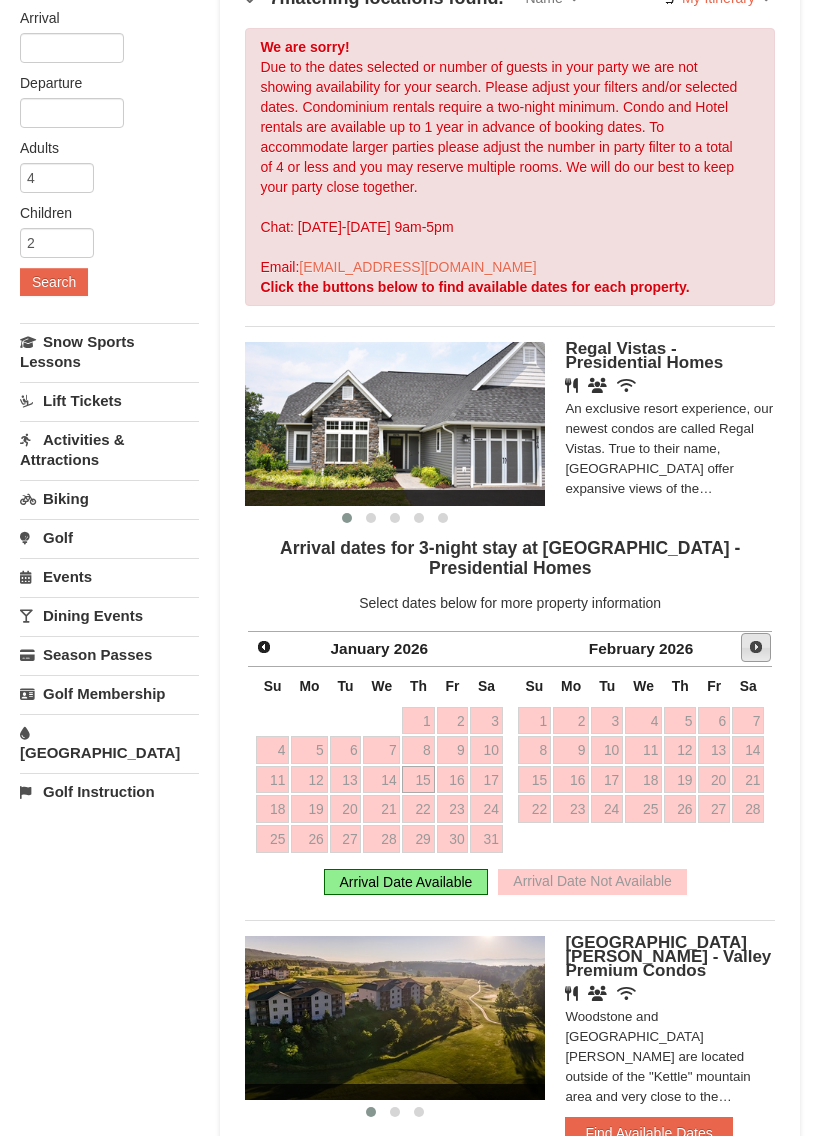 scroll, scrollTop: 188, scrollLeft: 0, axis: vertical 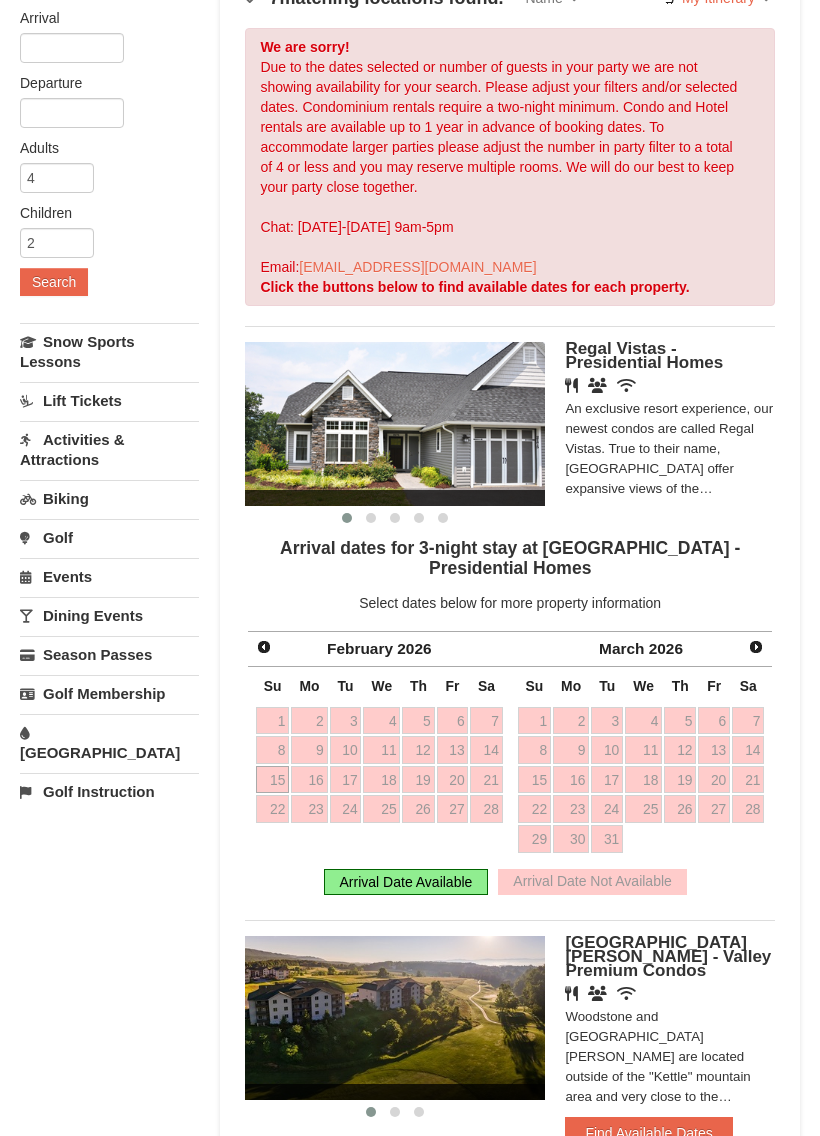 click on "Arrival Date Available" at bounding box center (406, 882) 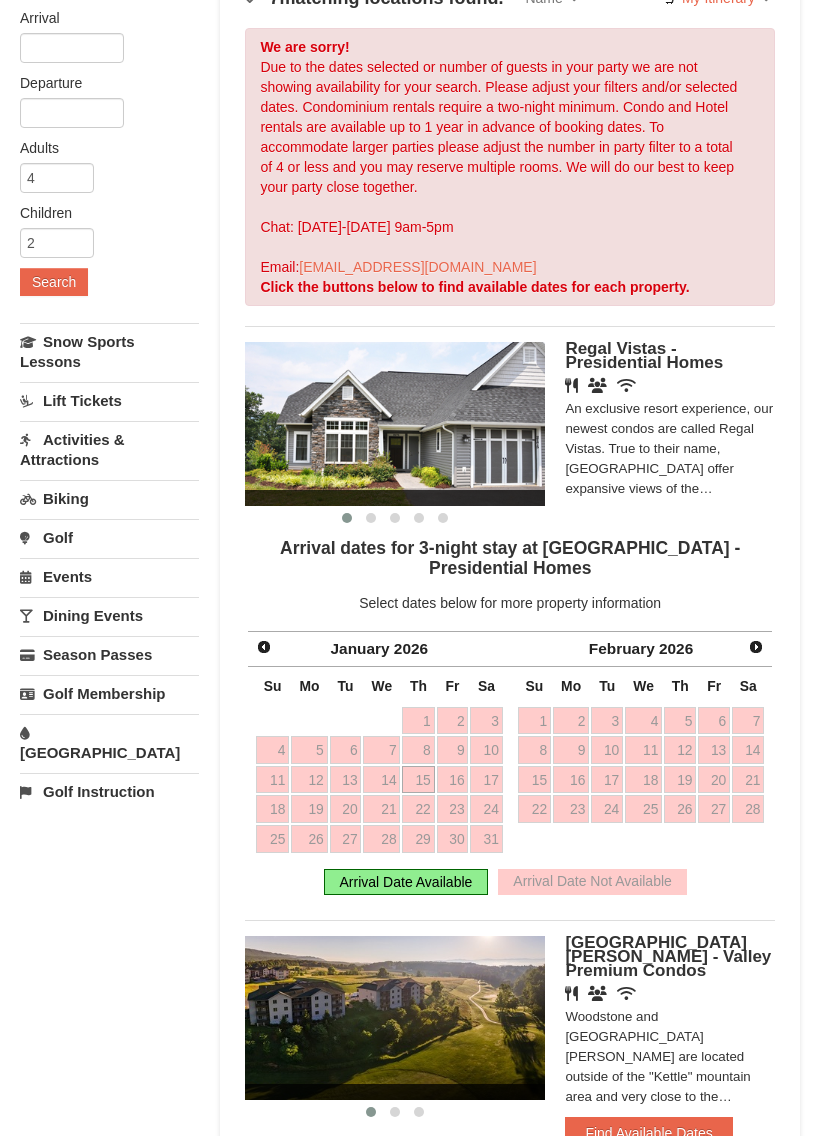 click on "Prev" at bounding box center [264, 648] 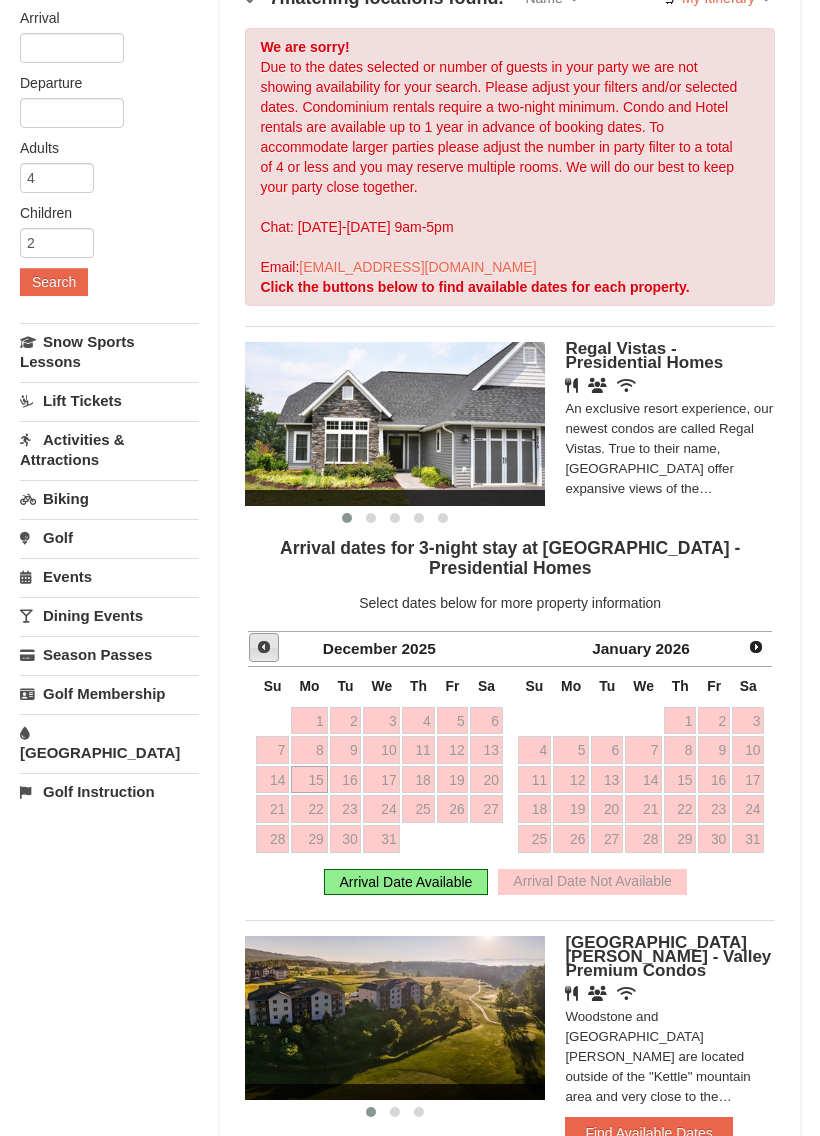 click on "Prev" at bounding box center (264, 648) 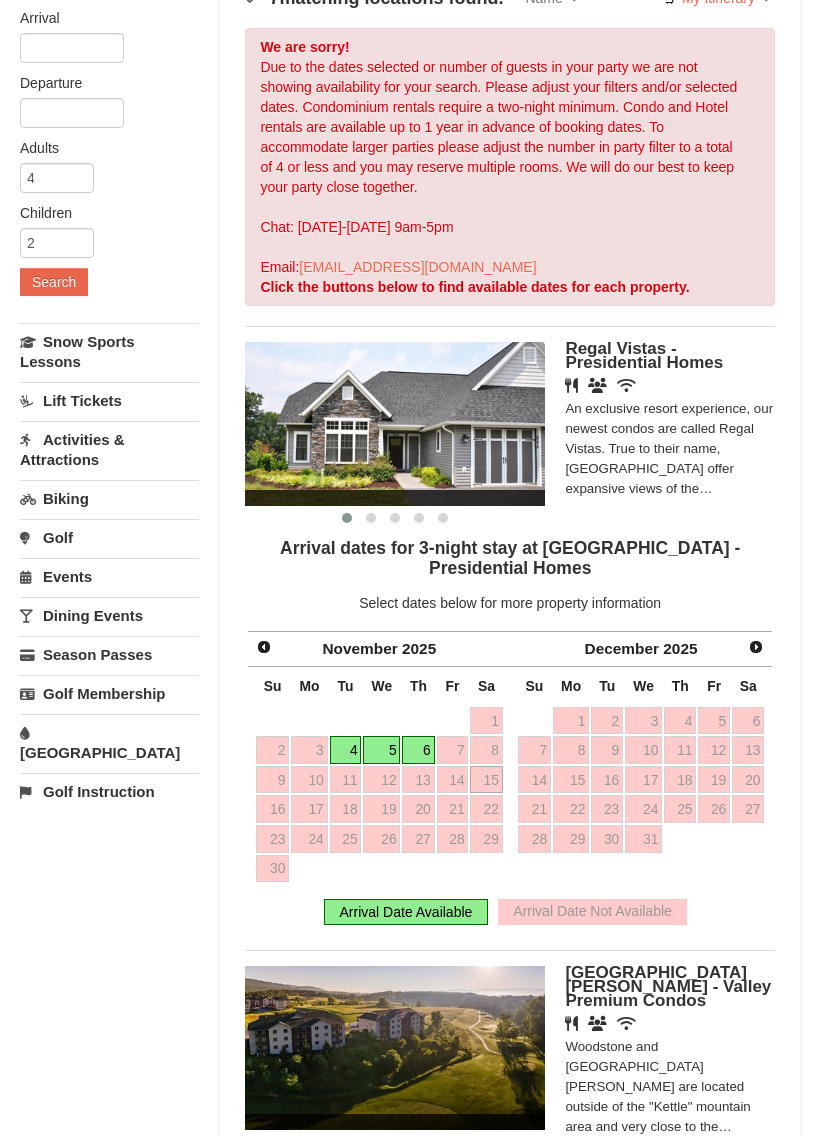 click on "Prev" at bounding box center [264, 647] 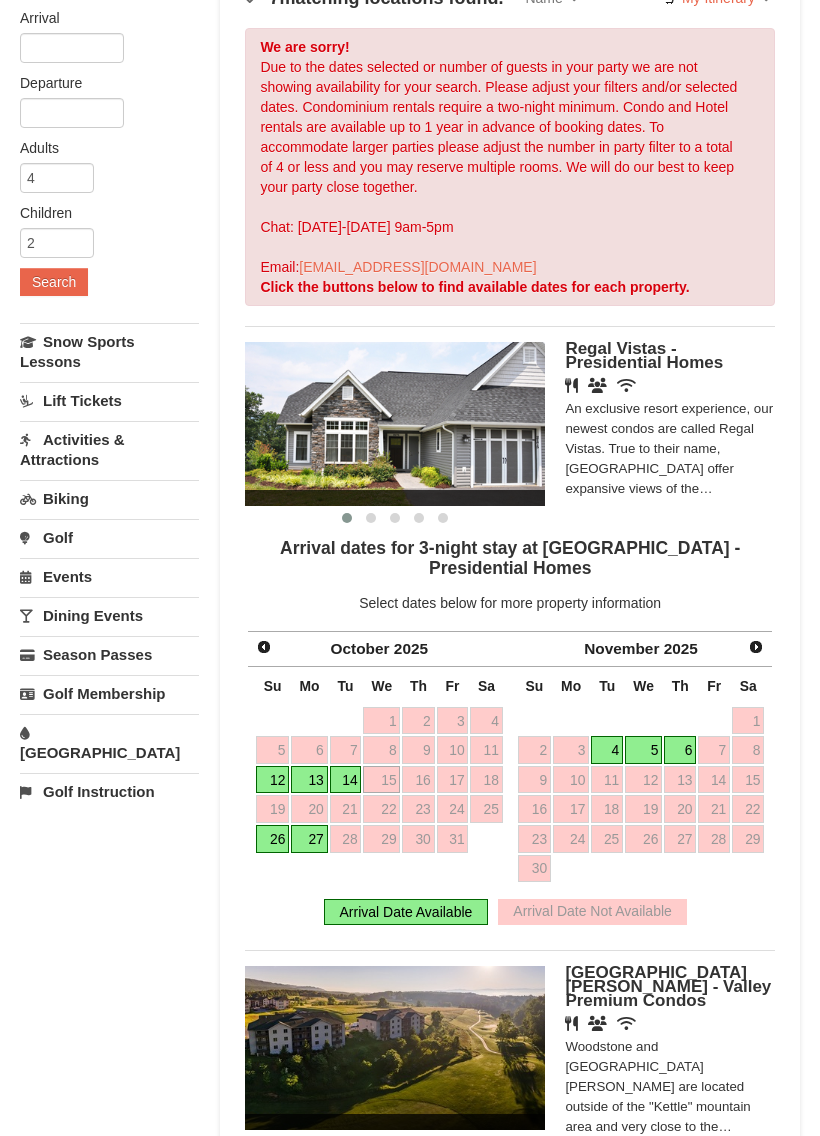 click on "5" at bounding box center (643, 750) 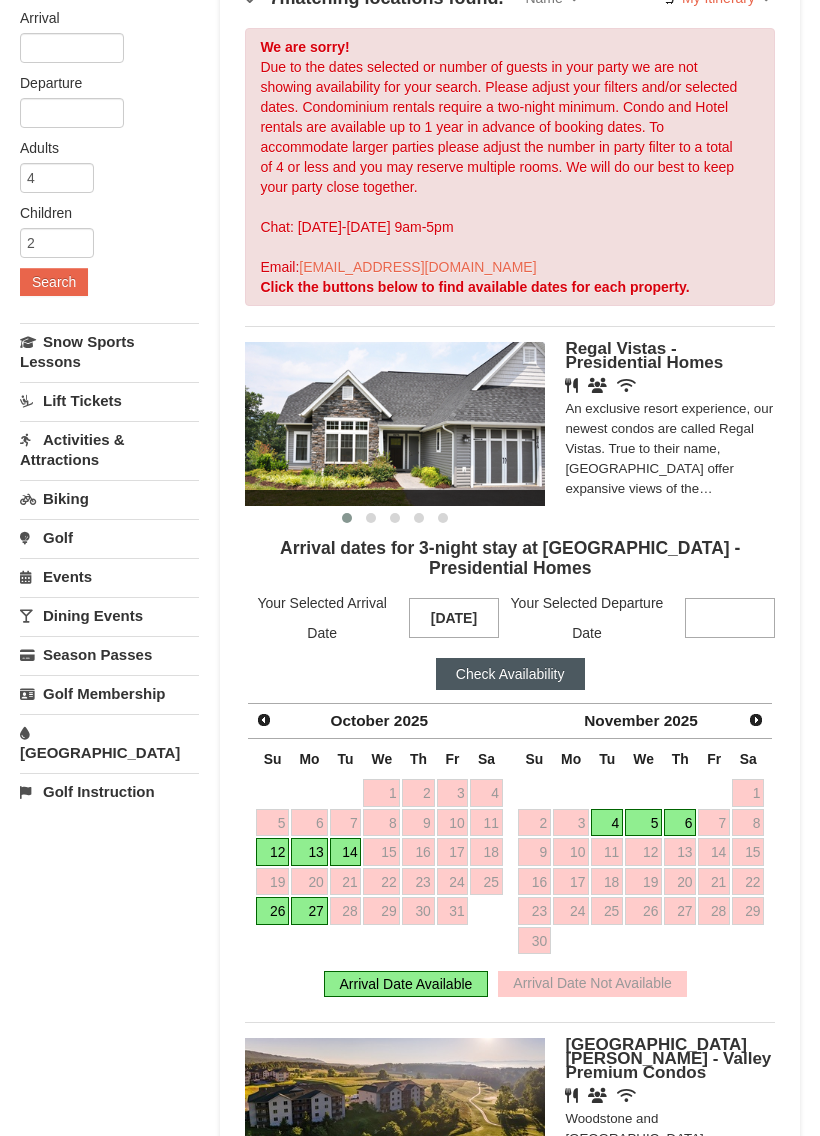 click on "6" at bounding box center [680, 823] 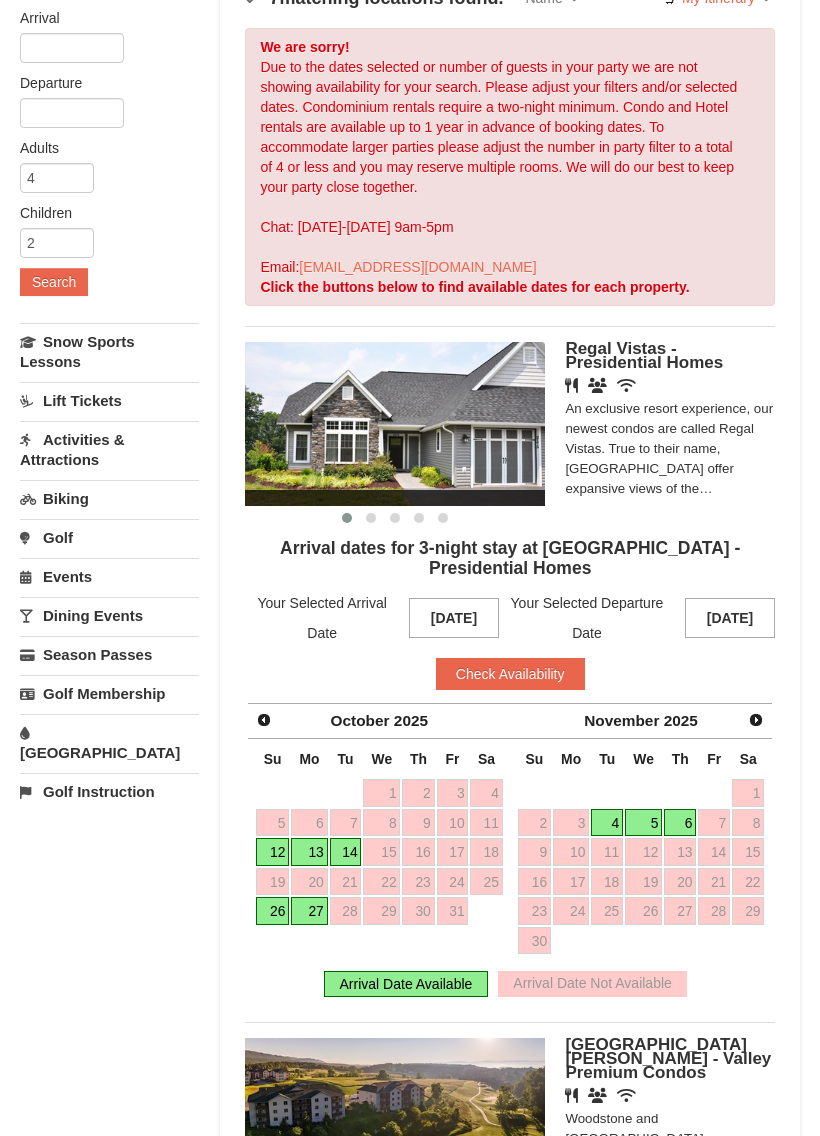click on "Check Availability" at bounding box center (510, 674) 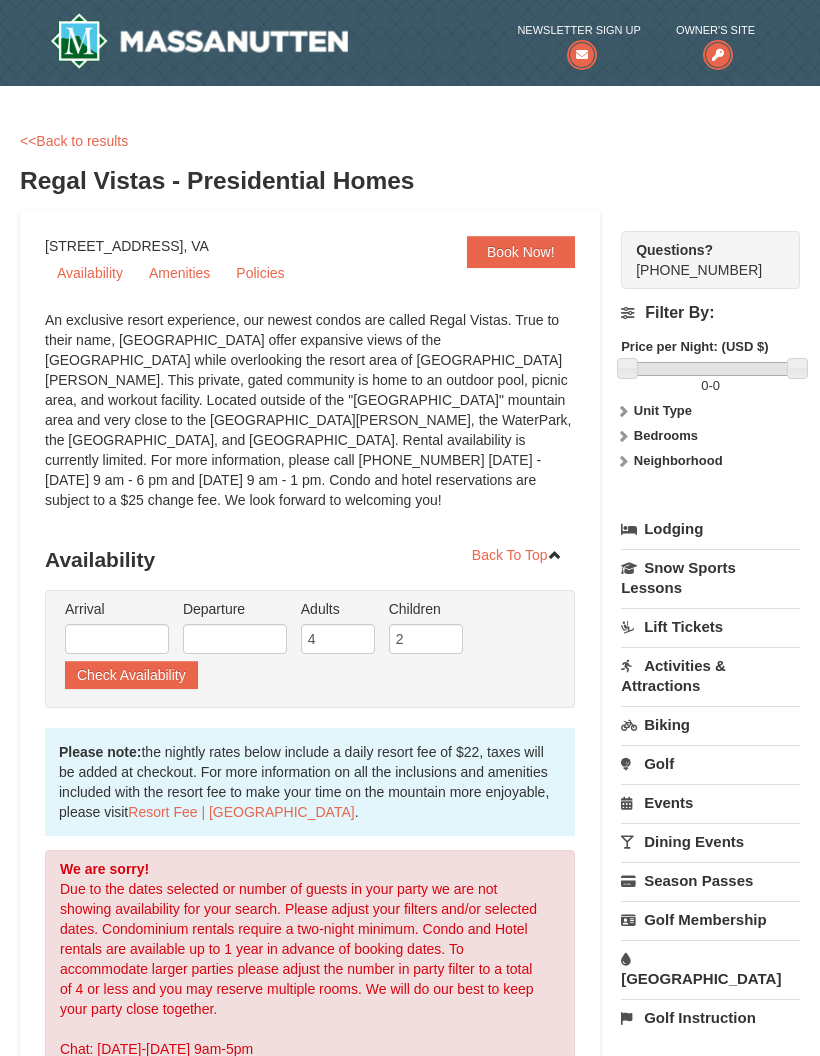 scroll, scrollTop: 0, scrollLeft: 0, axis: both 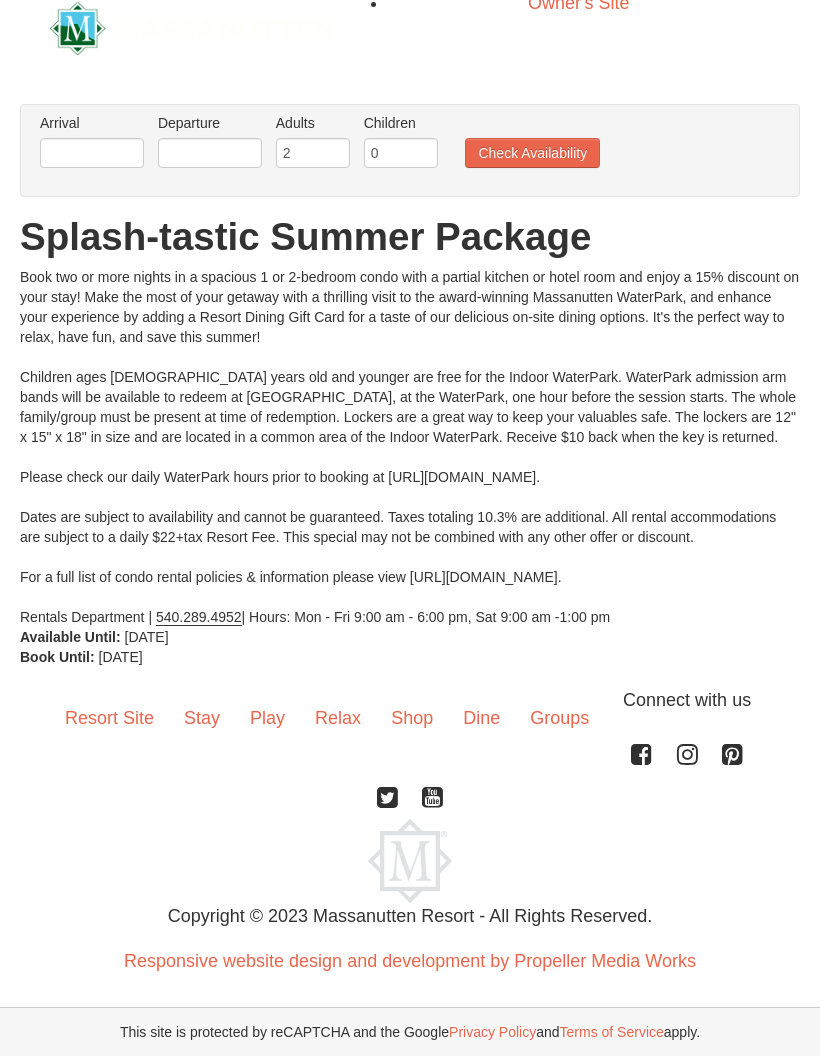 click on "Arrival Please format dates MM/DD/YYYY Please format dates MM/DD/YYYY" at bounding box center (92, 123) 